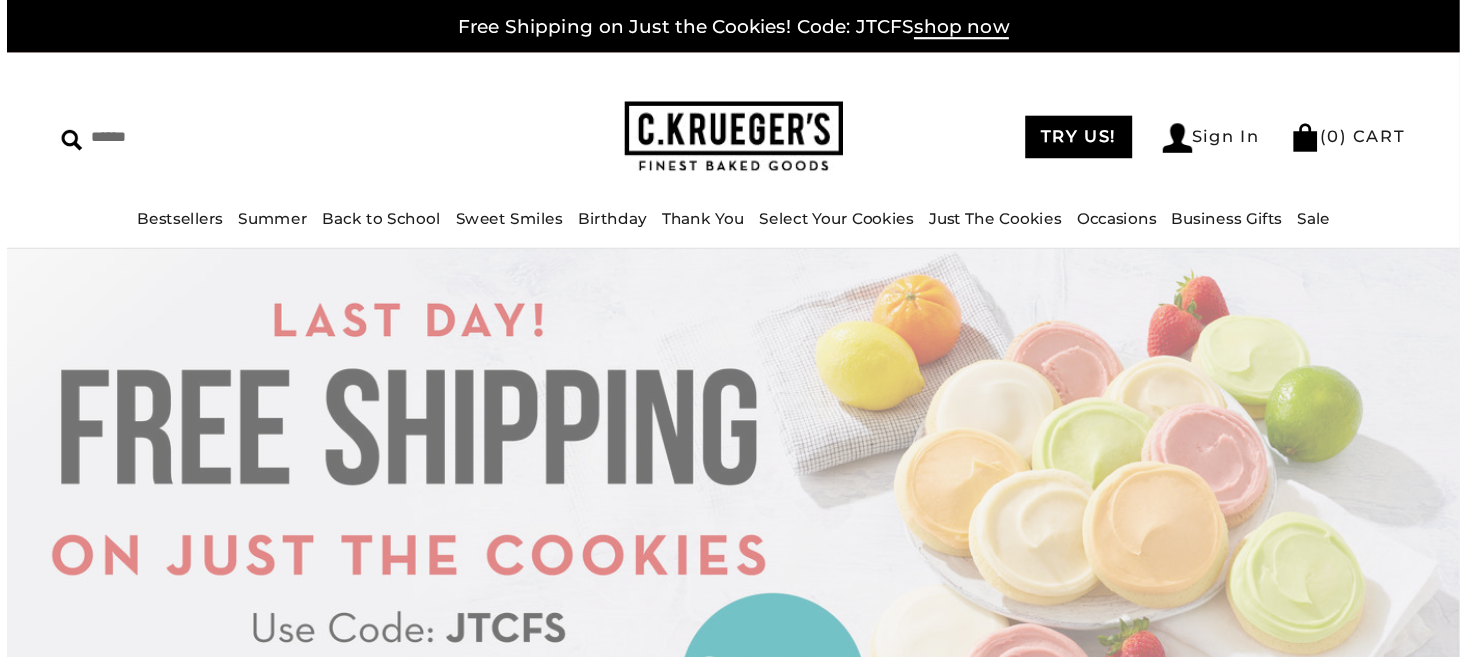 scroll, scrollTop: 0, scrollLeft: 0, axis: both 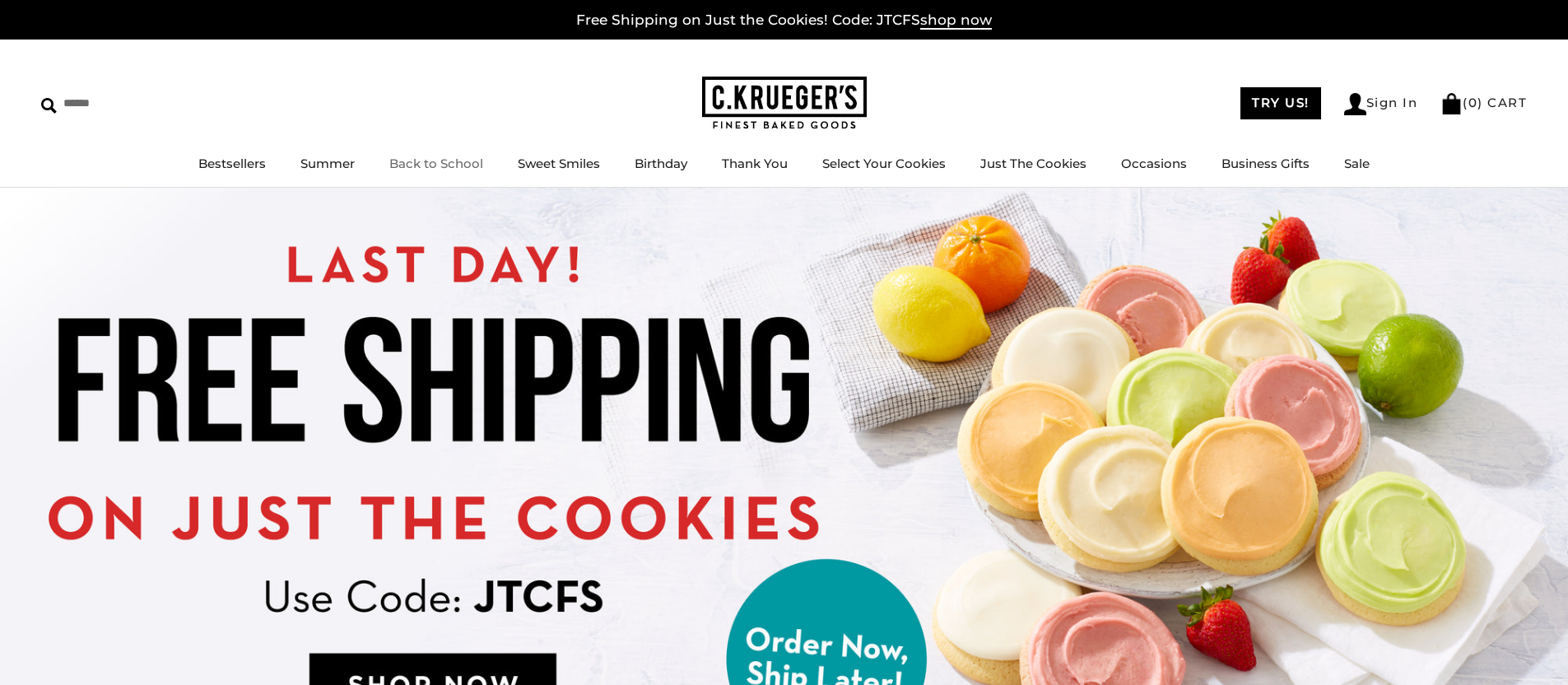 click on "Back to School" at bounding box center (436, 163) 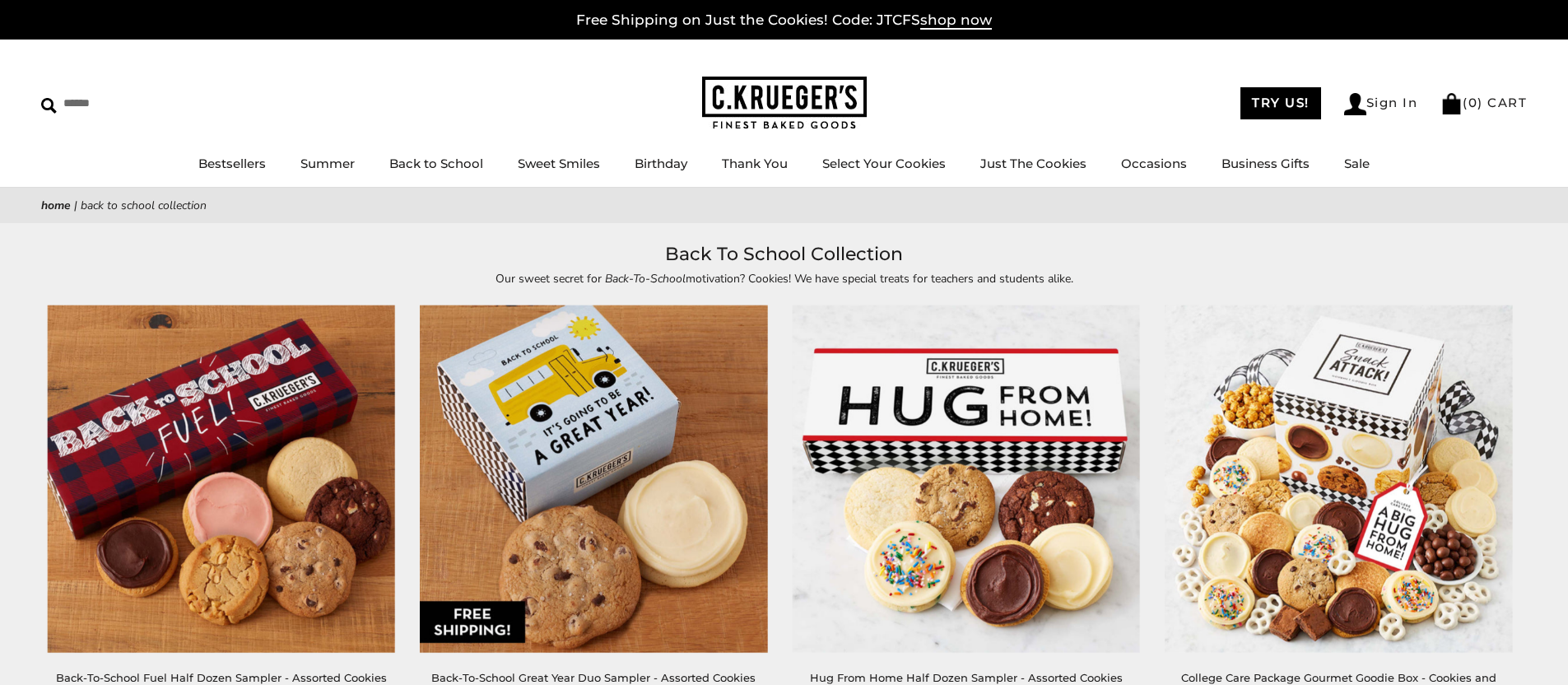 scroll, scrollTop: 0, scrollLeft: 0, axis: both 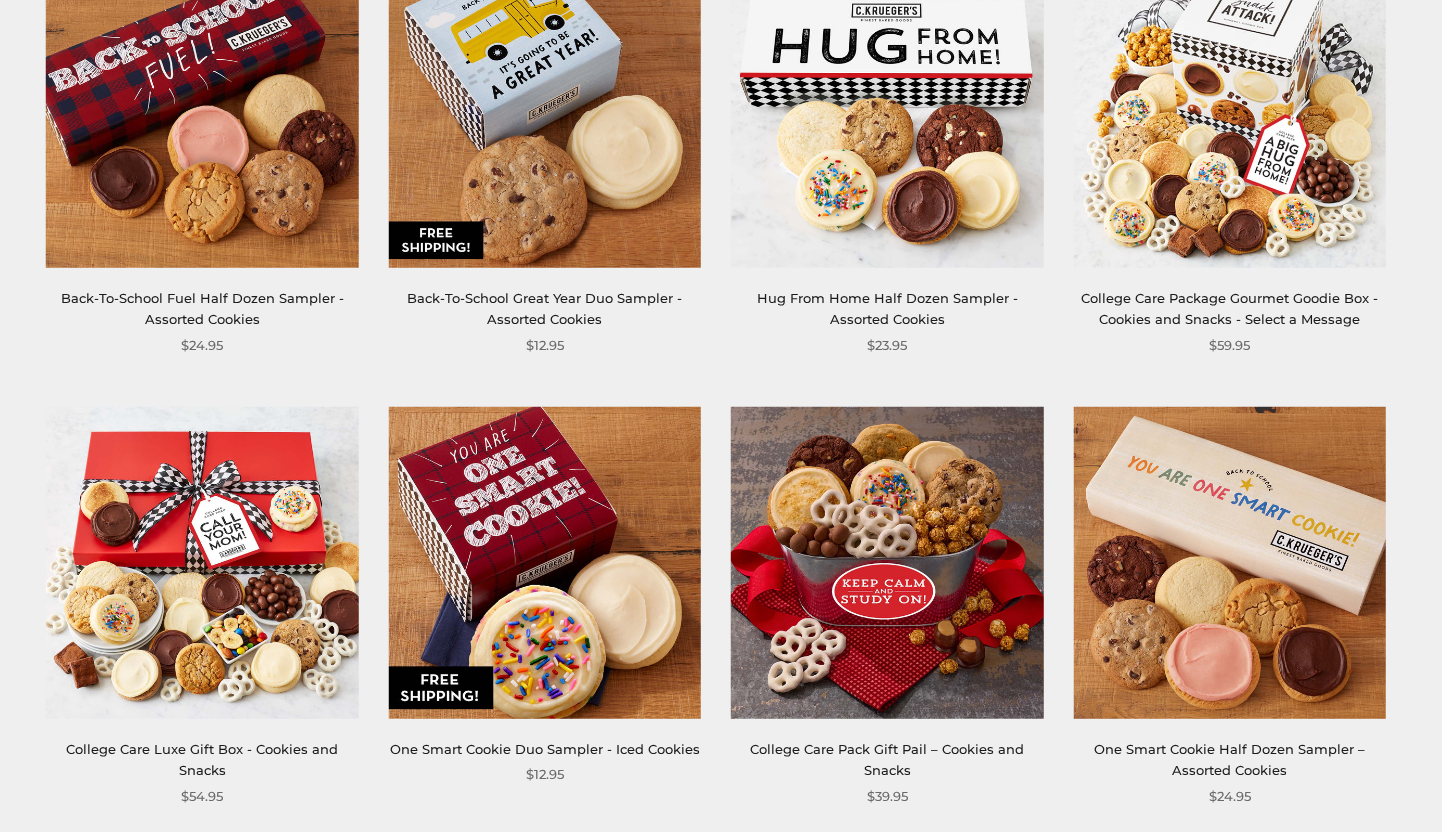 click at bounding box center [887, 112] 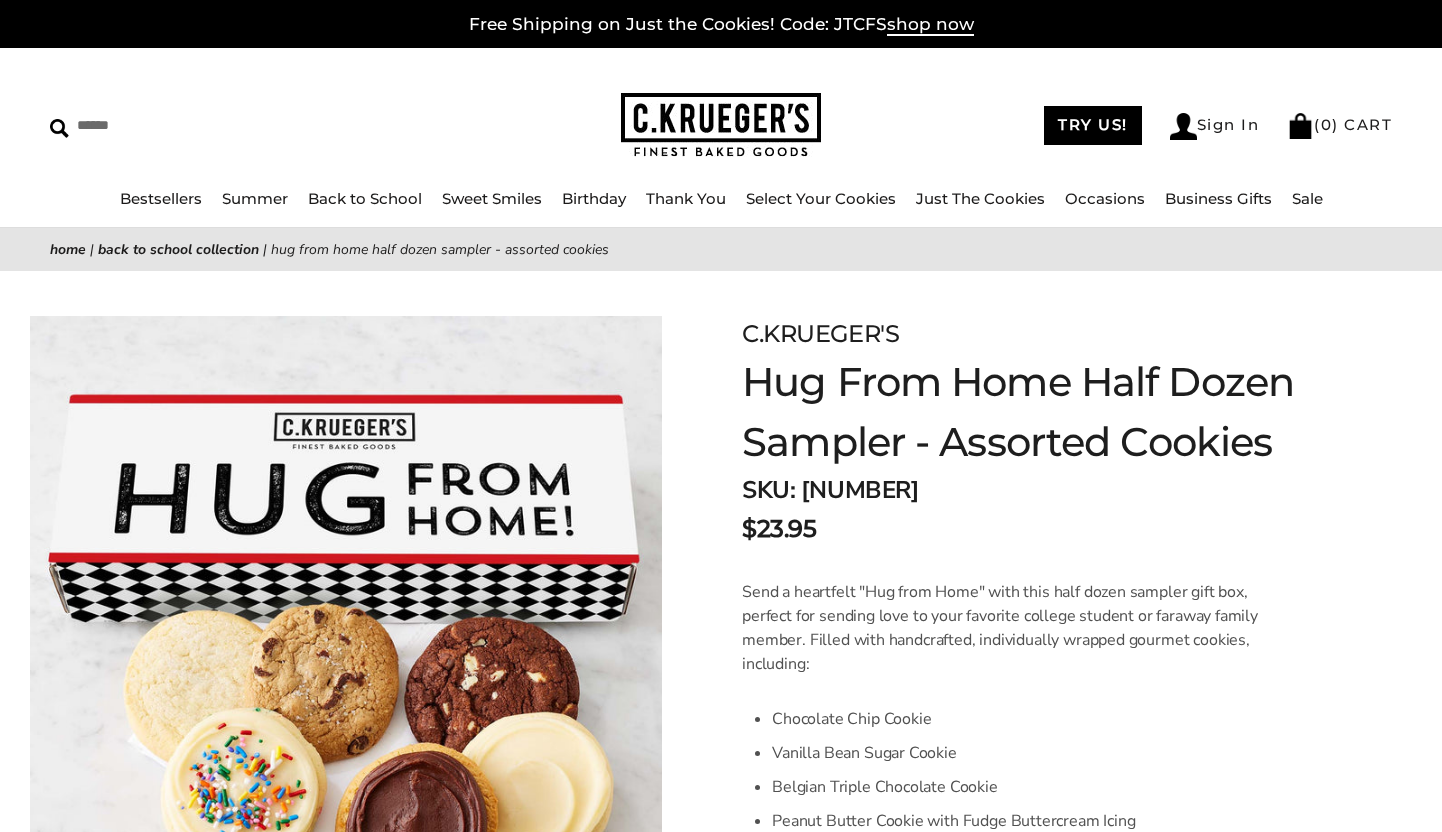 scroll, scrollTop: 0, scrollLeft: 0, axis: both 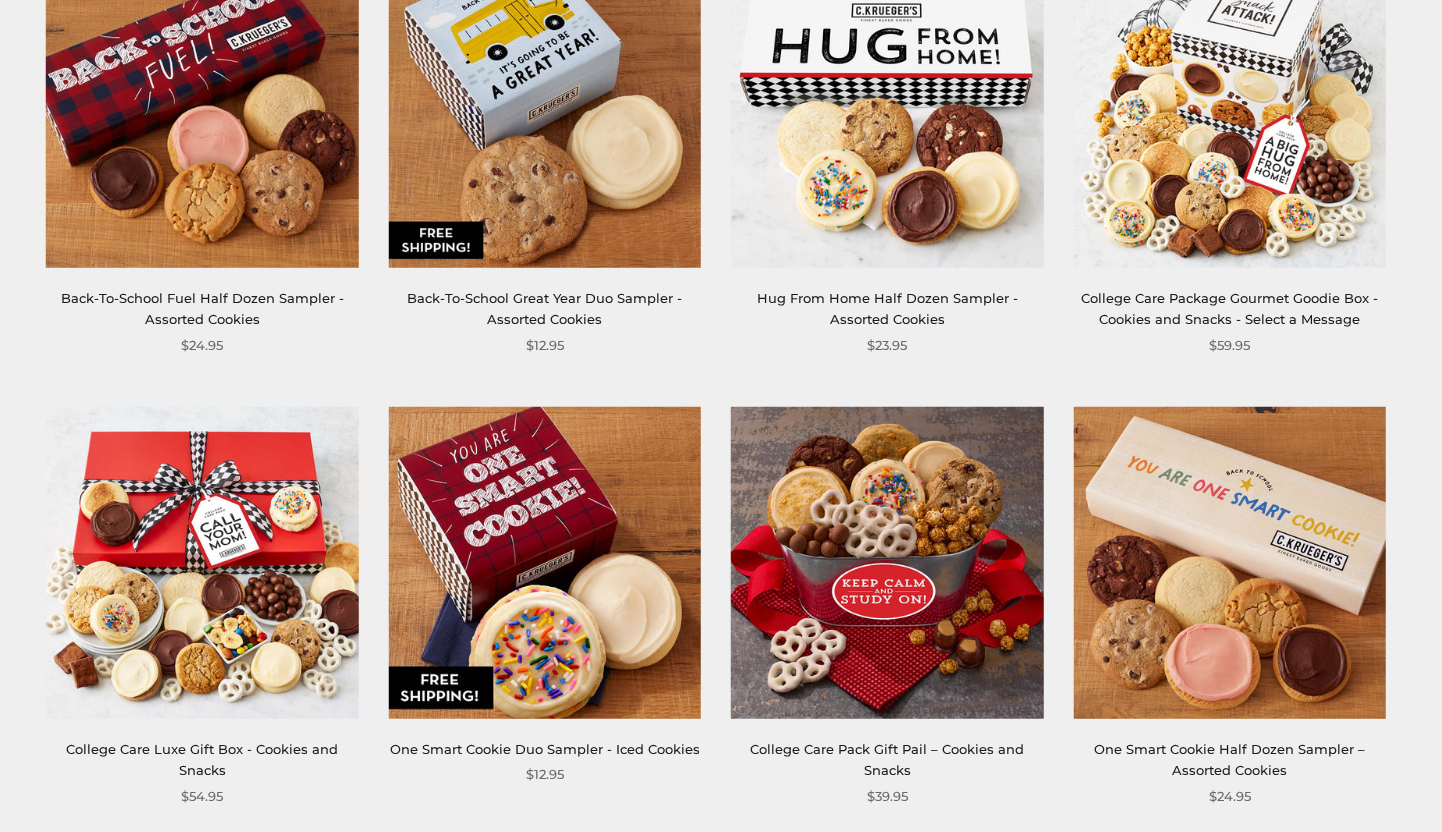 click at bounding box center [1229, 562] 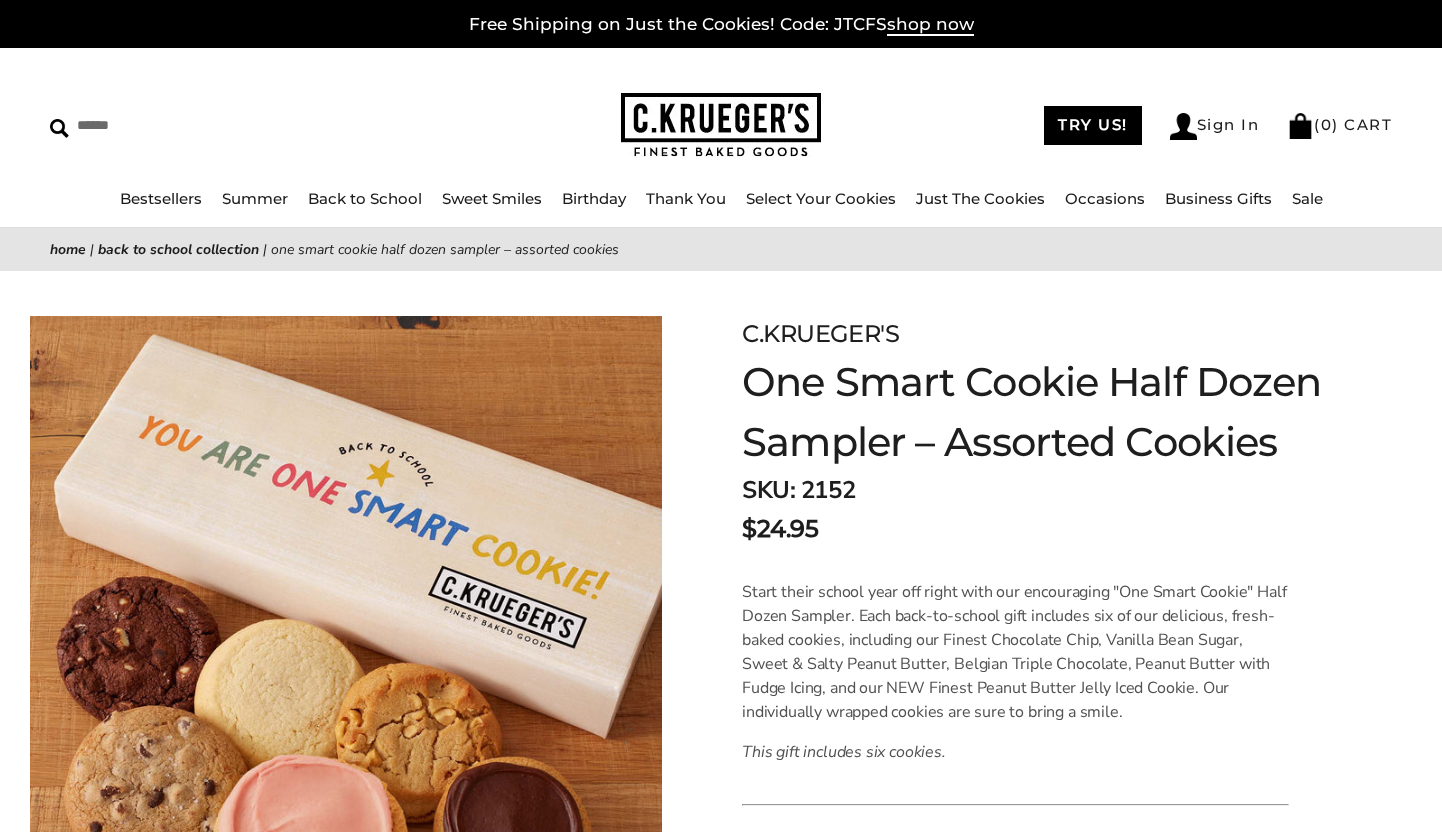 scroll, scrollTop: 0, scrollLeft: 0, axis: both 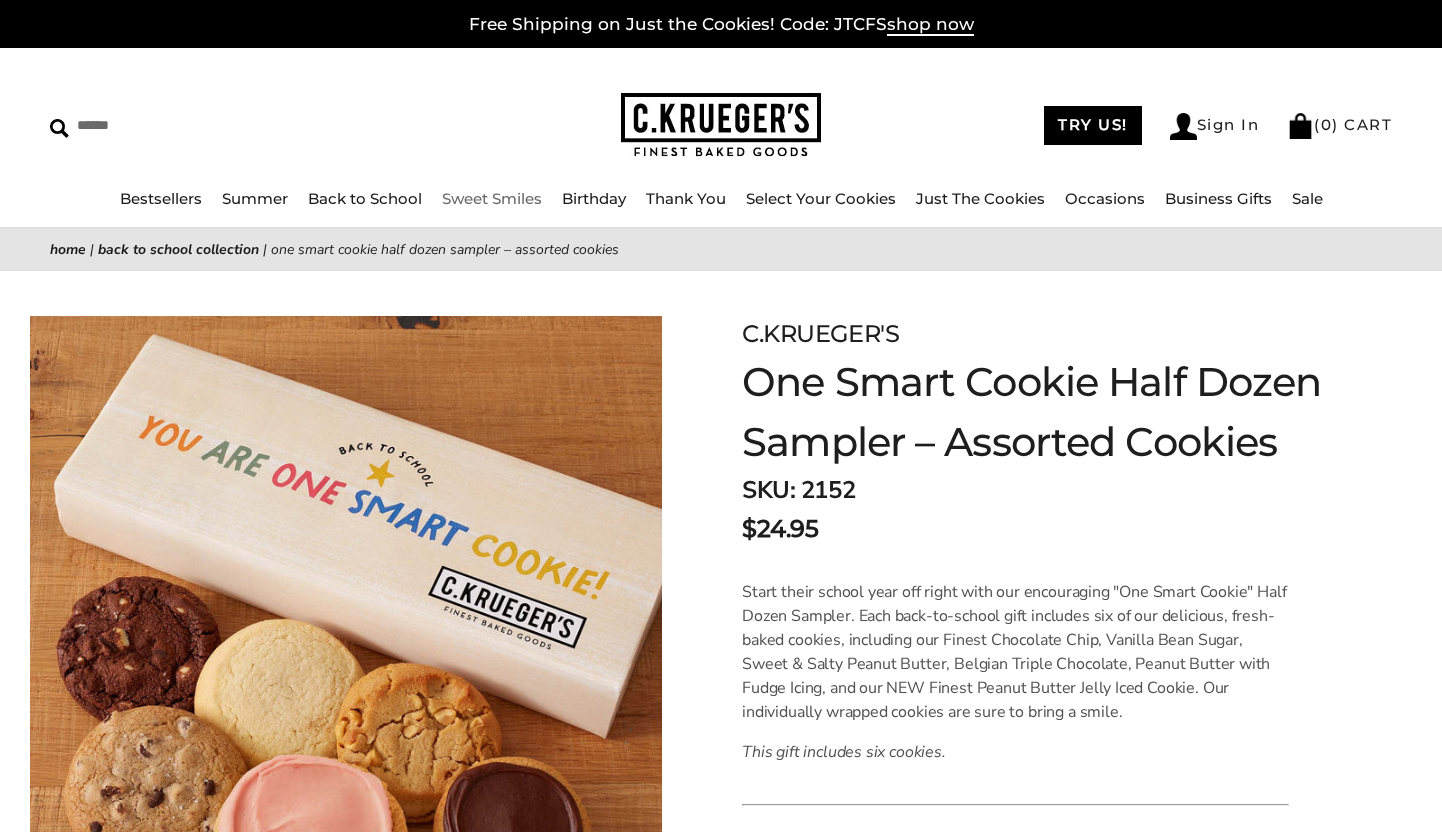 click on "Sweet Smiles" at bounding box center [492, 198] 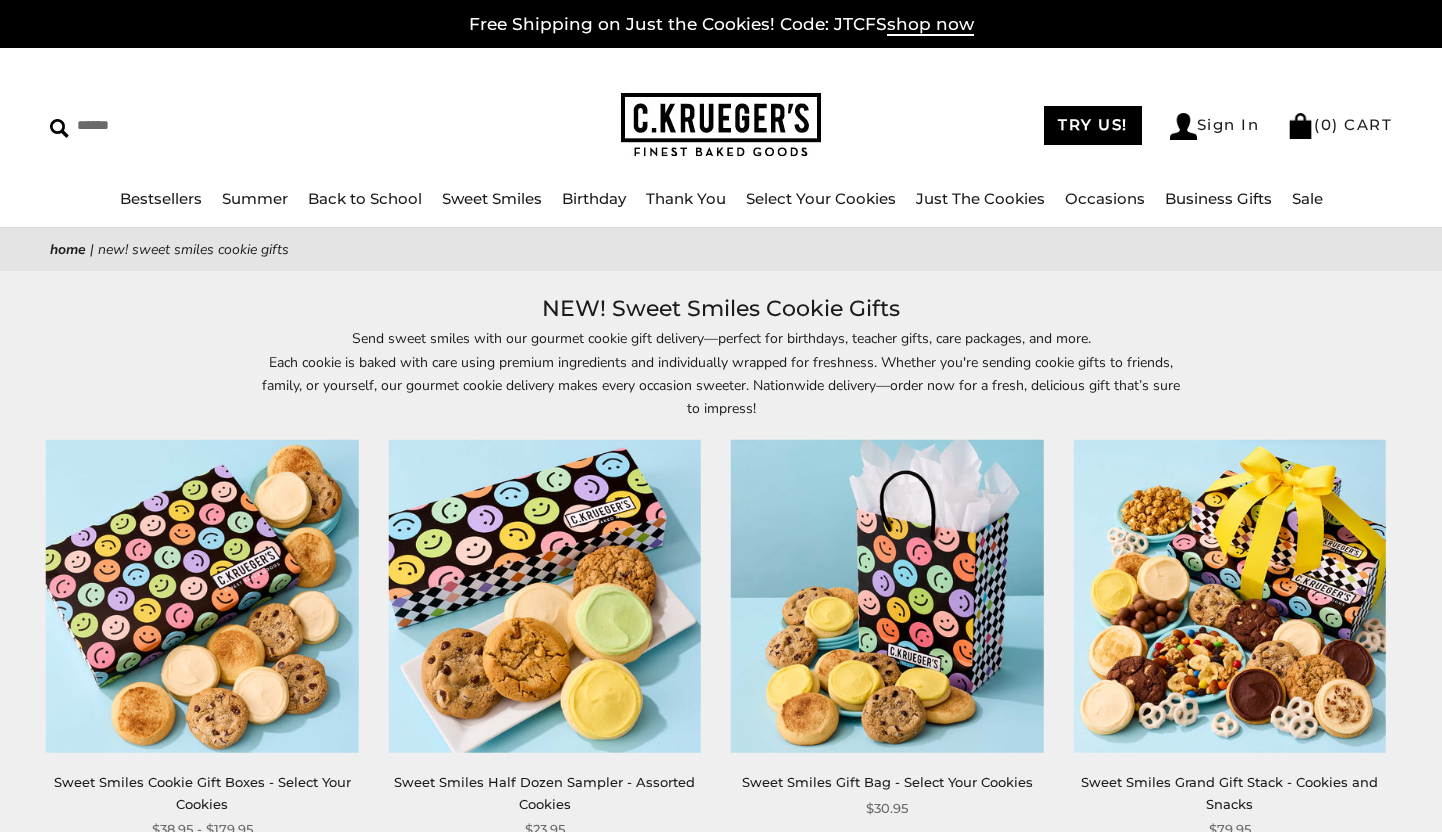 scroll, scrollTop: 0, scrollLeft: 0, axis: both 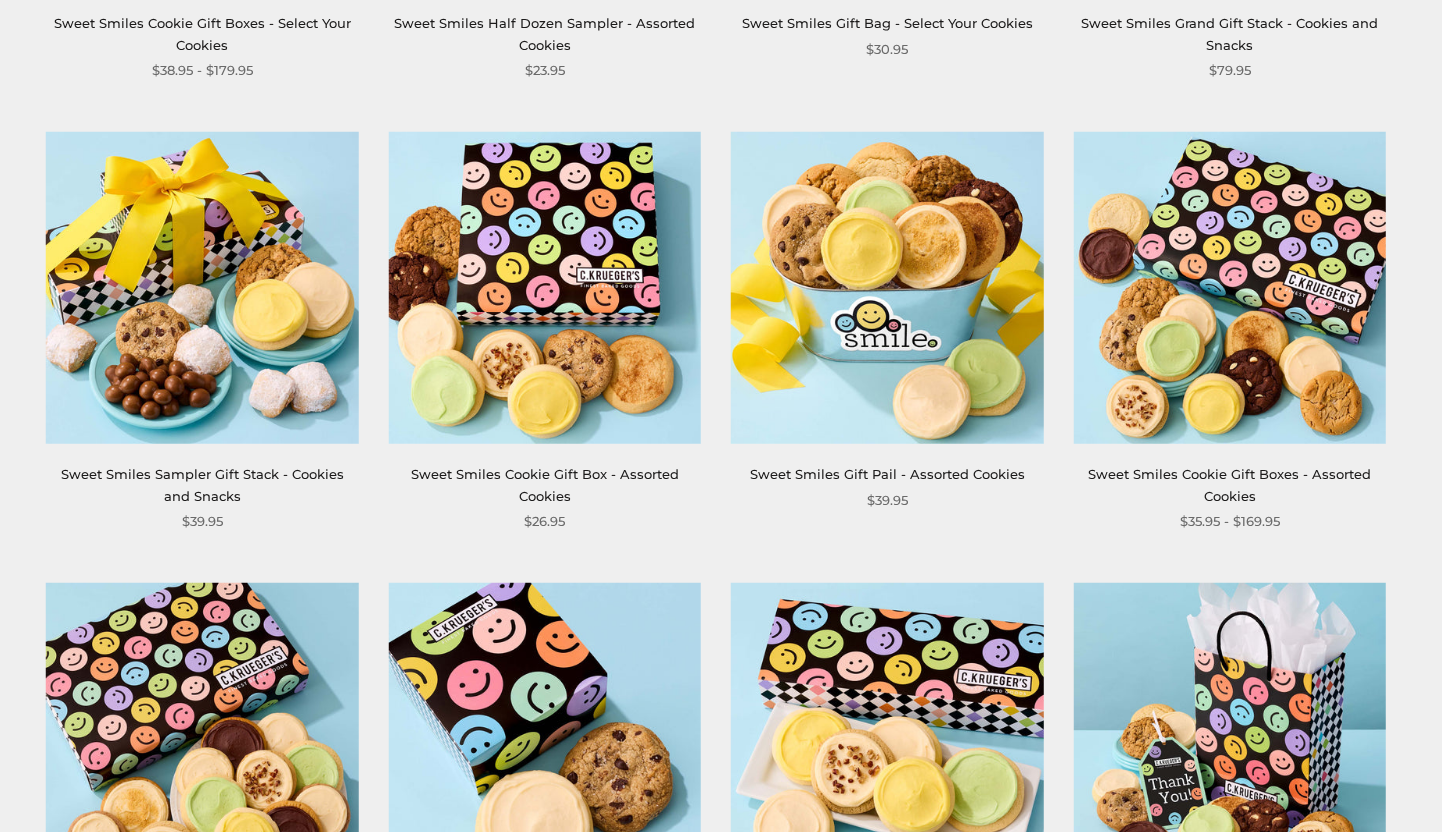 click at bounding box center (545, 288) 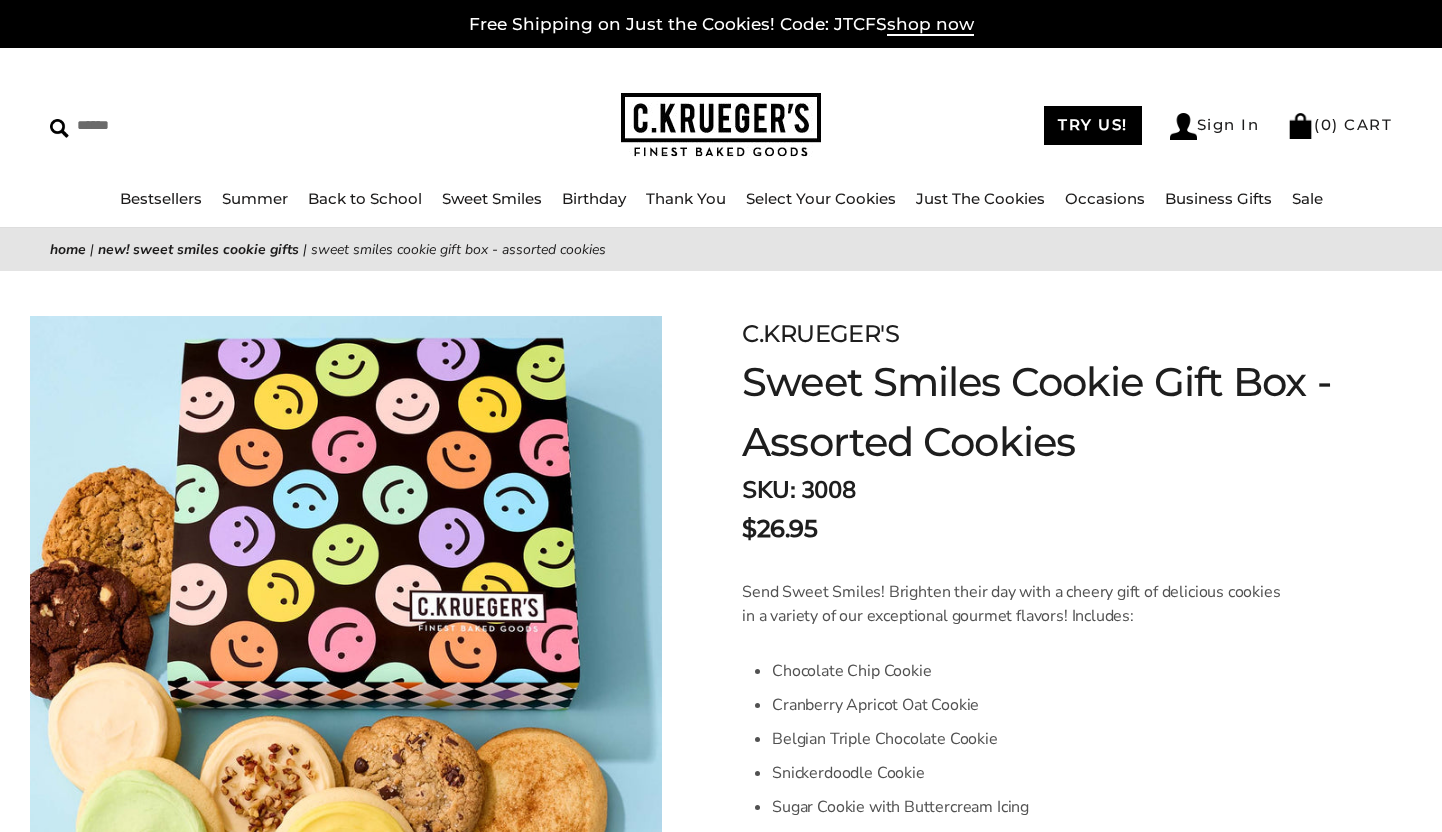 scroll, scrollTop: 0, scrollLeft: 0, axis: both 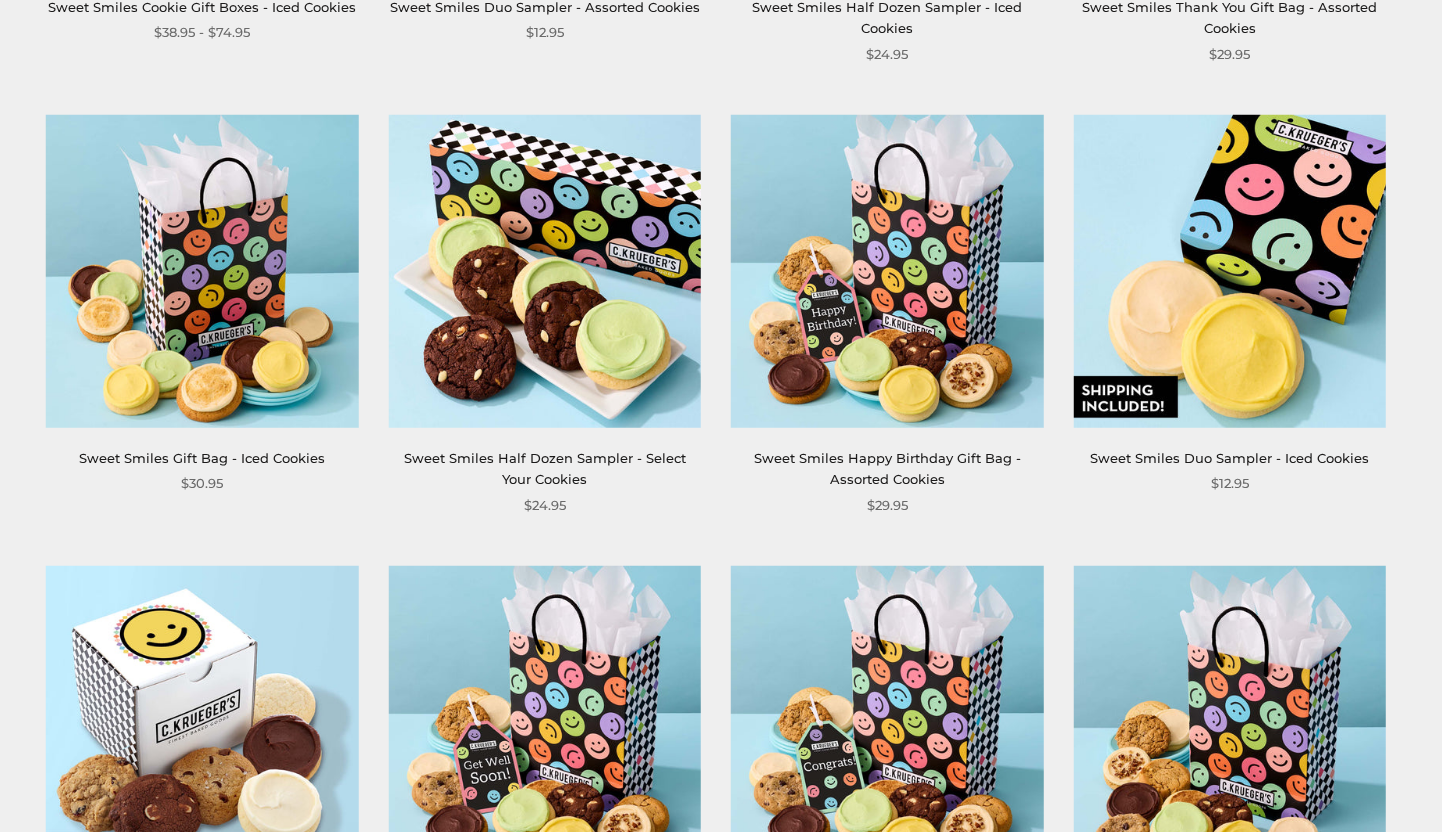 click at bounding box center (1229, 271) 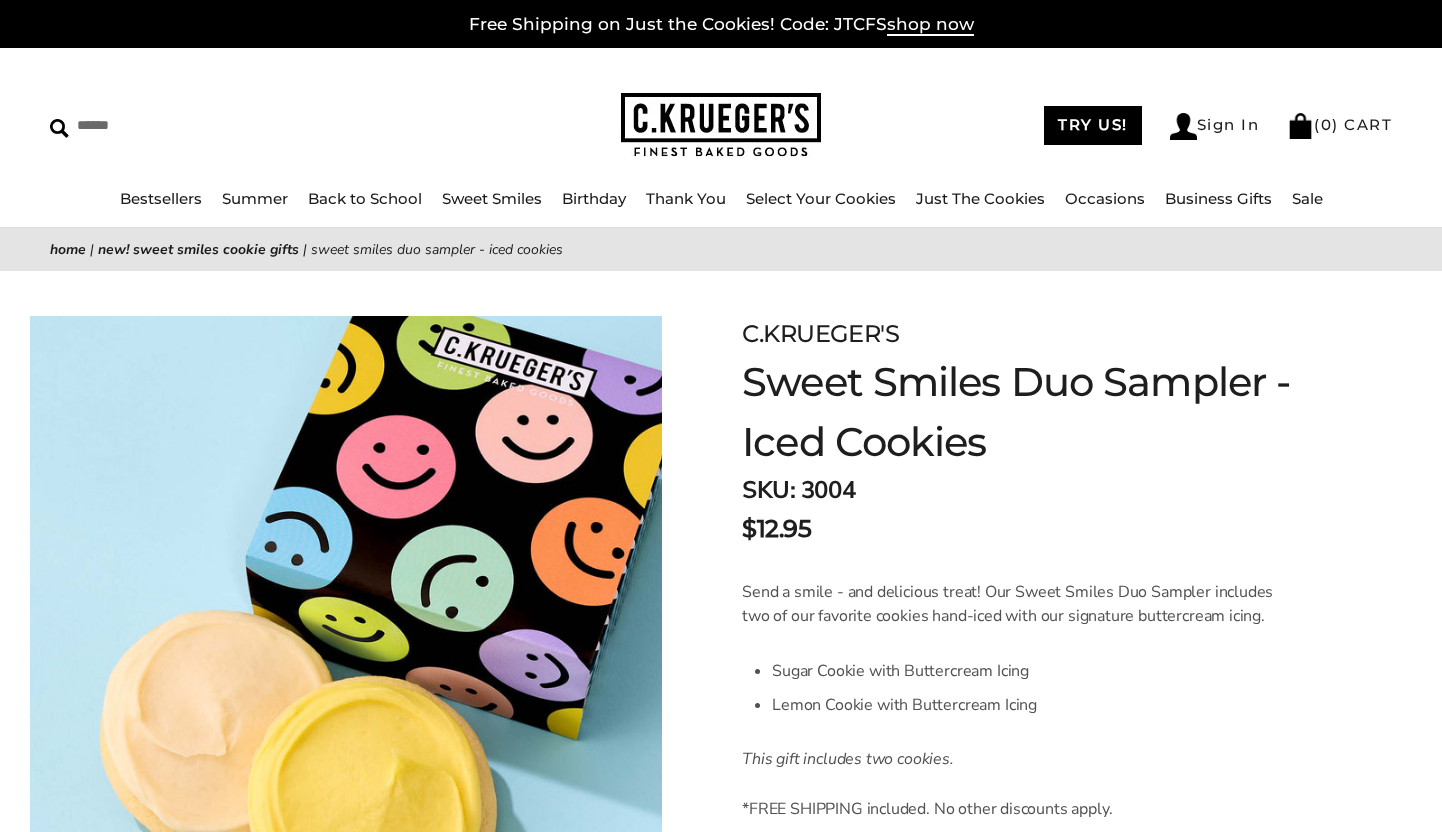 scroll, scrollTop: 0, scrollLeft: 0, axis: both 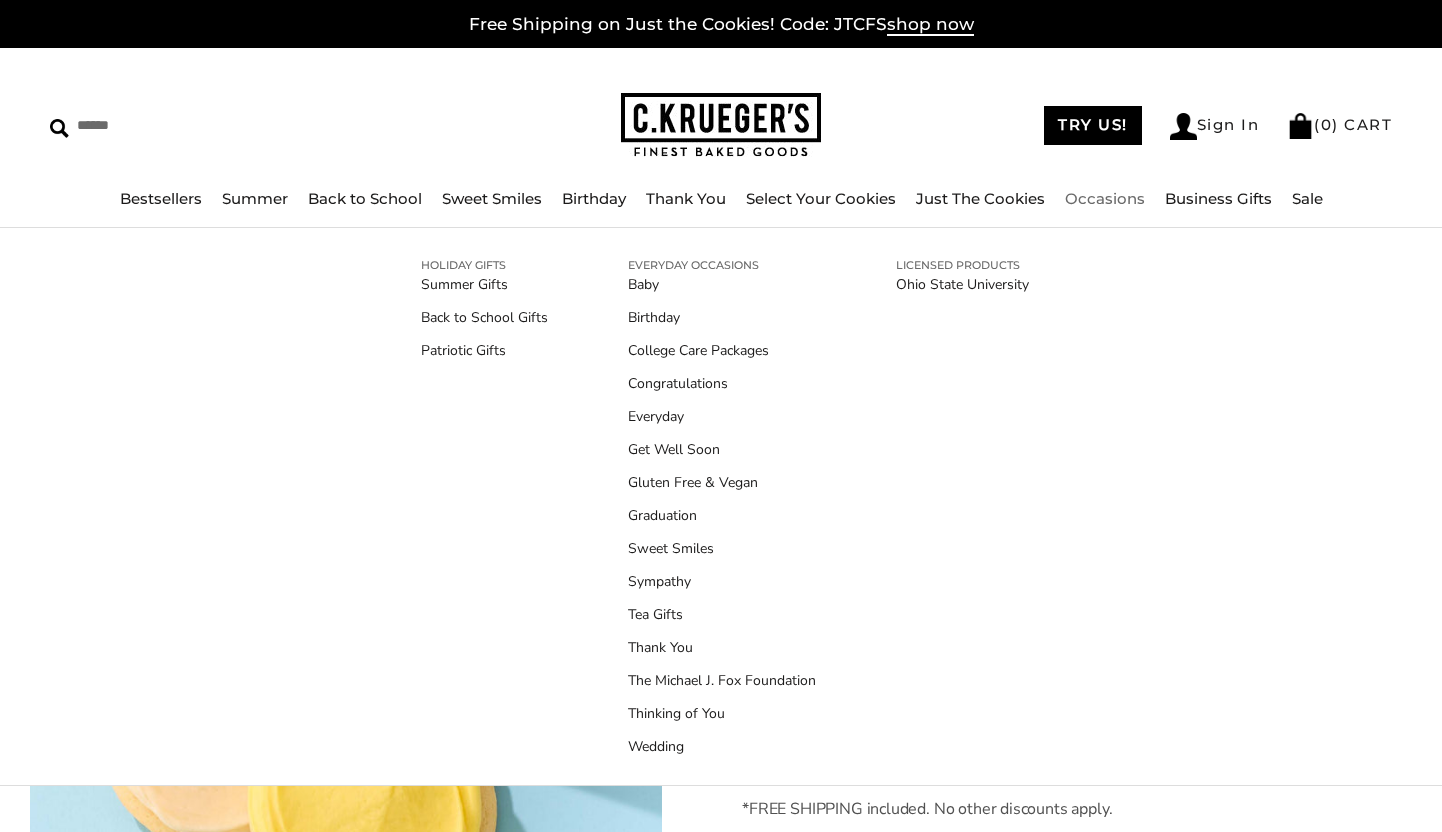 click on "Occasions" at bounding box center [1105, 198] 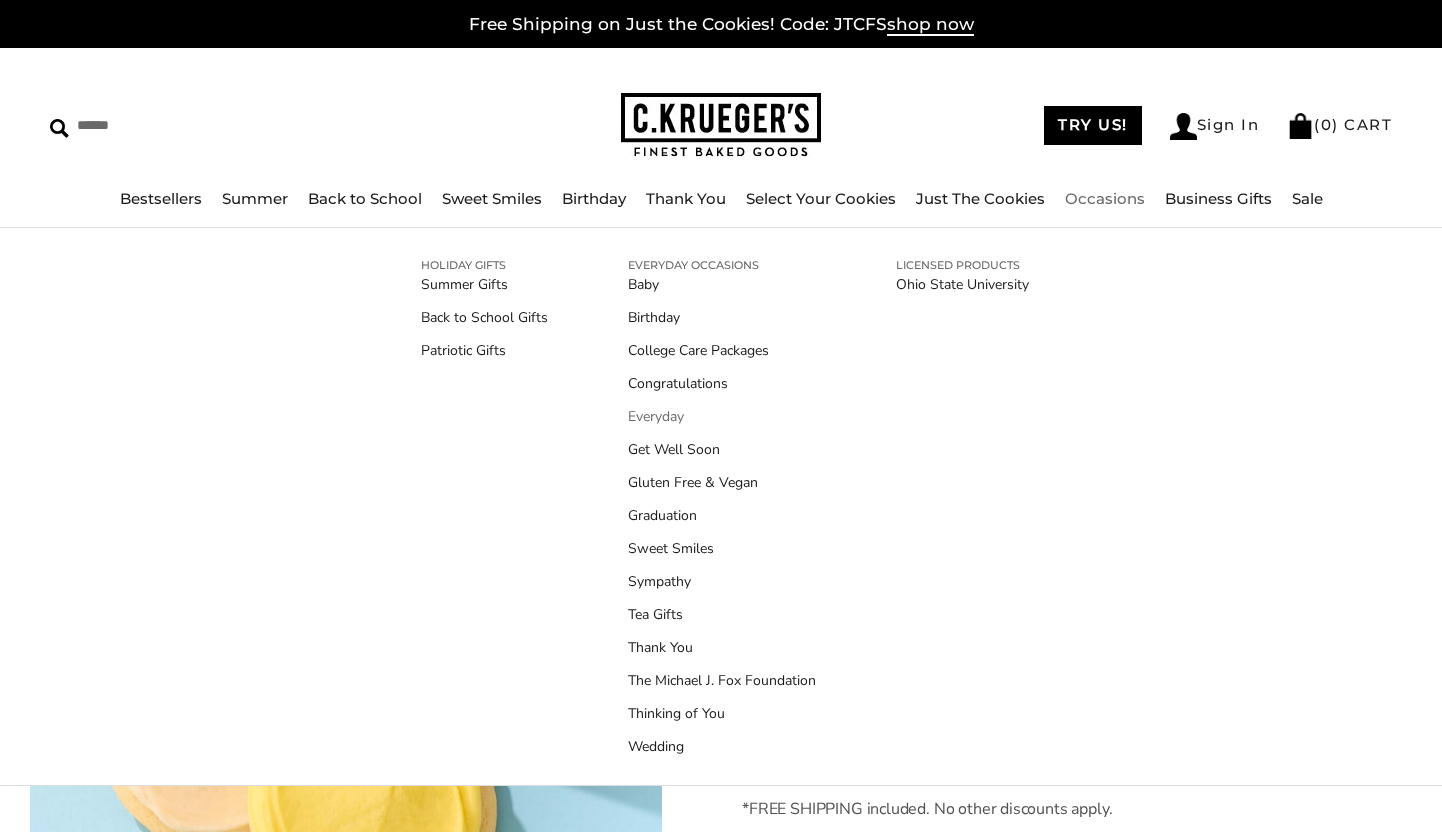 click on "Everyday" at bounding box center (722, 416) 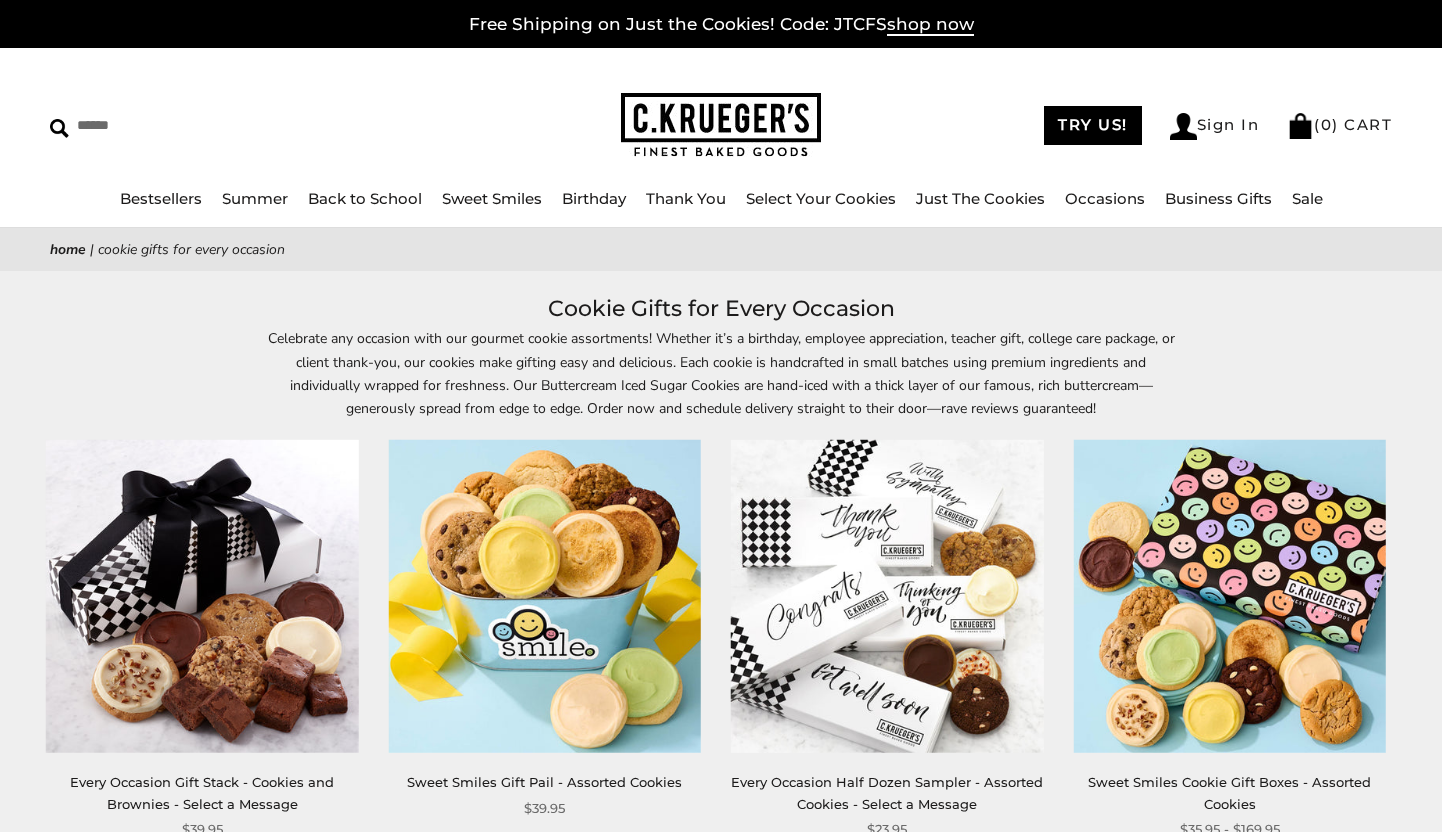 scroll, scrollTop: 0, scrollLeft: 0, axis: both 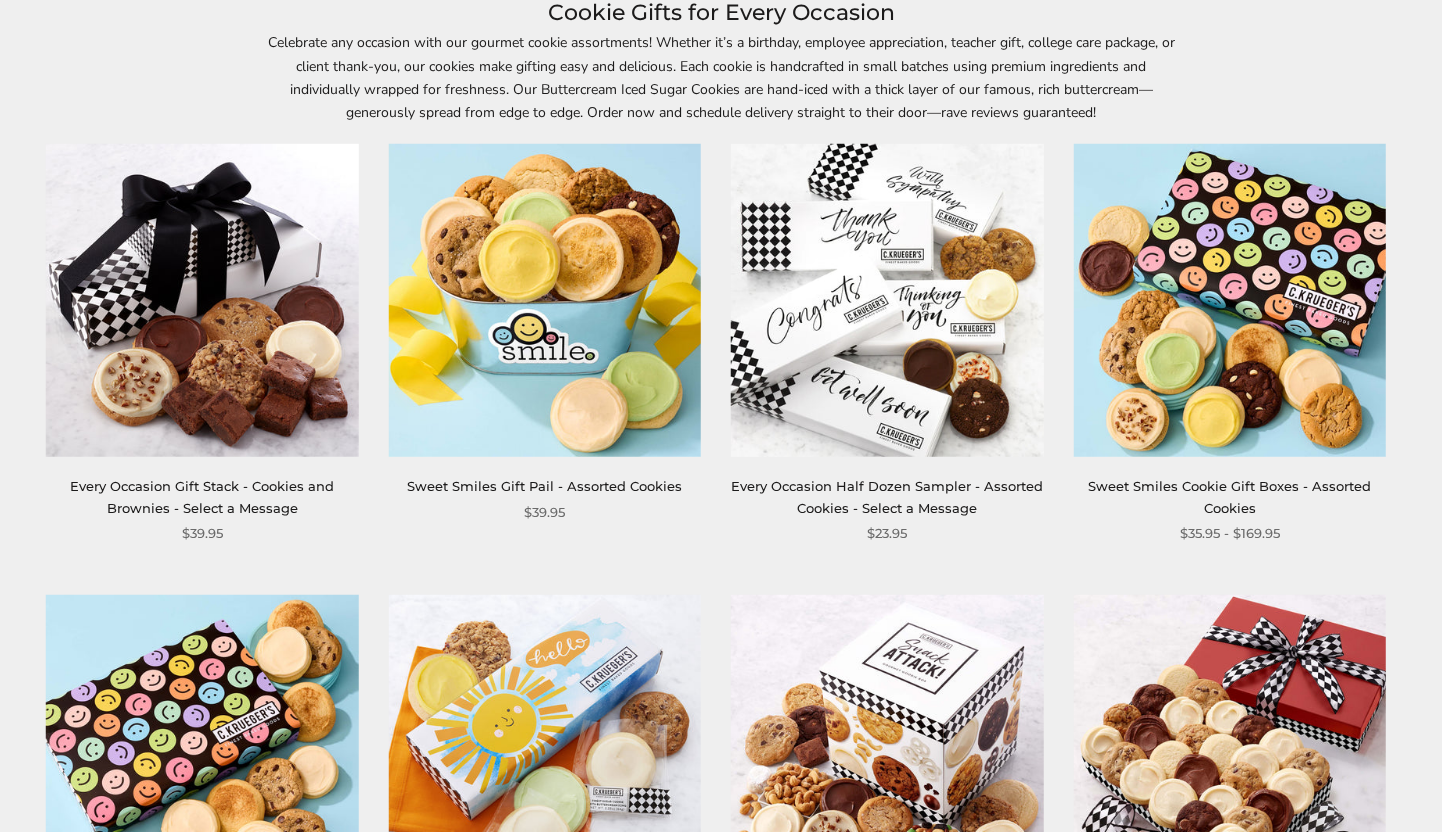 click at bounding box center [887, 300] 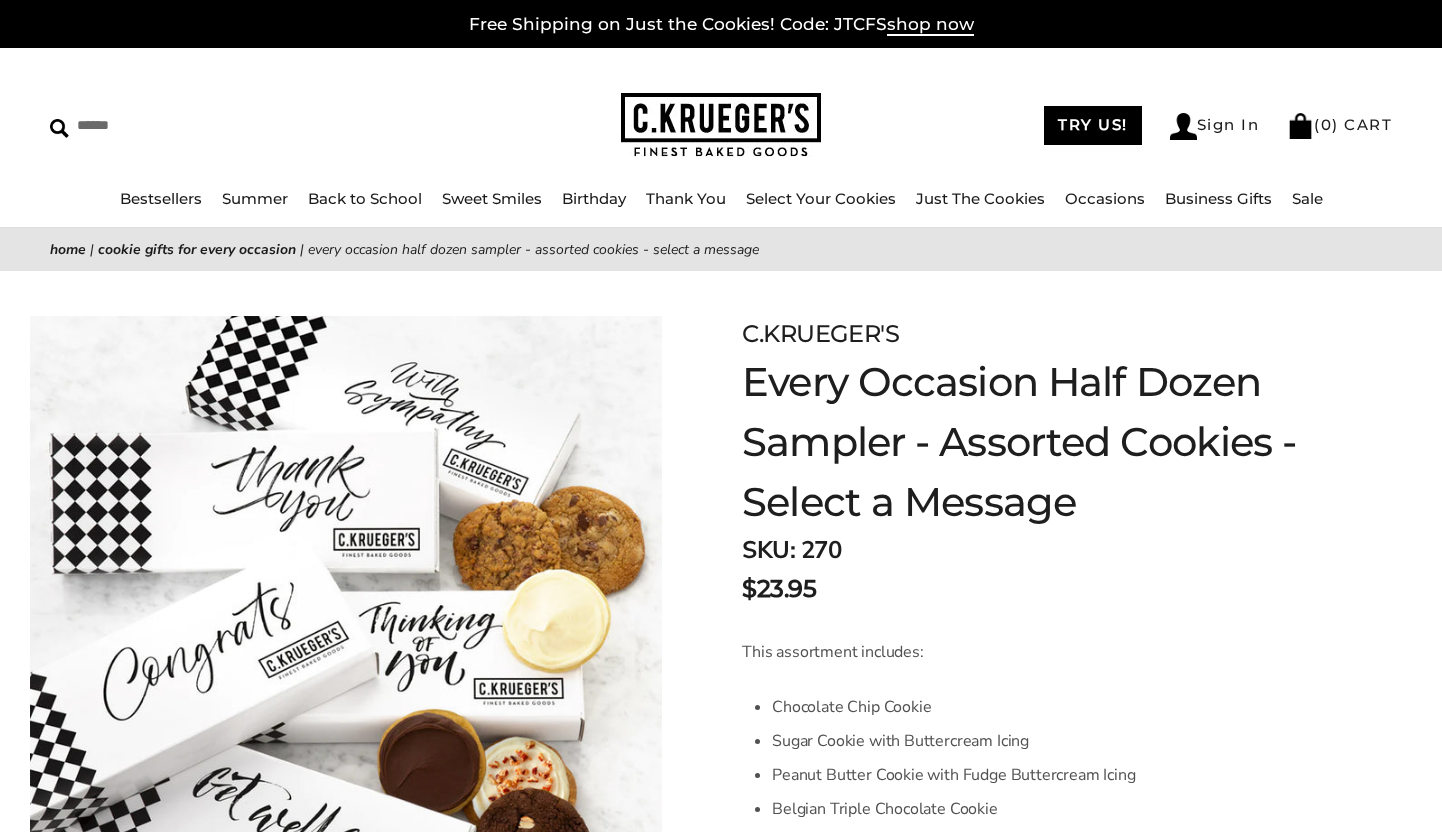 scroll, scrollTop: 0, scrollLeft: 0, axis: both 